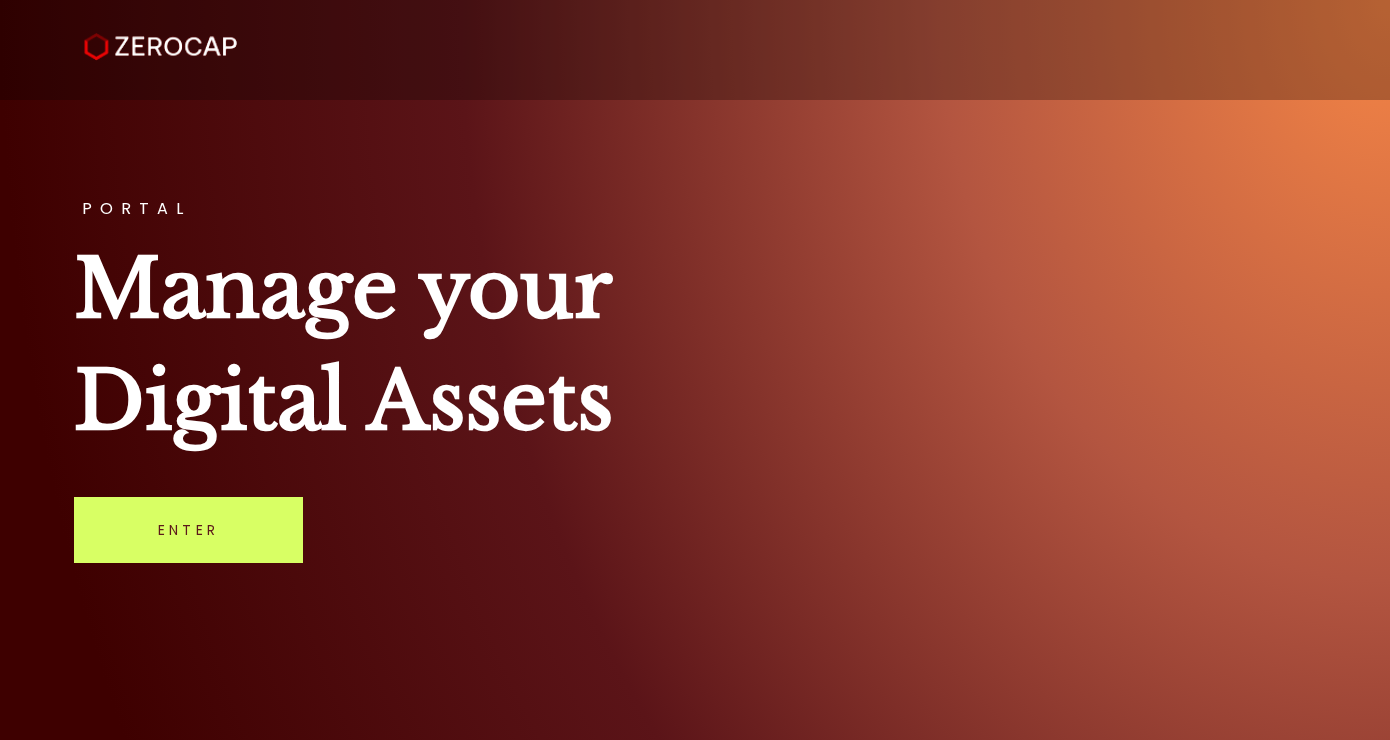 scroll, scrollTop: 0, scrollLeft: 0, axis: both 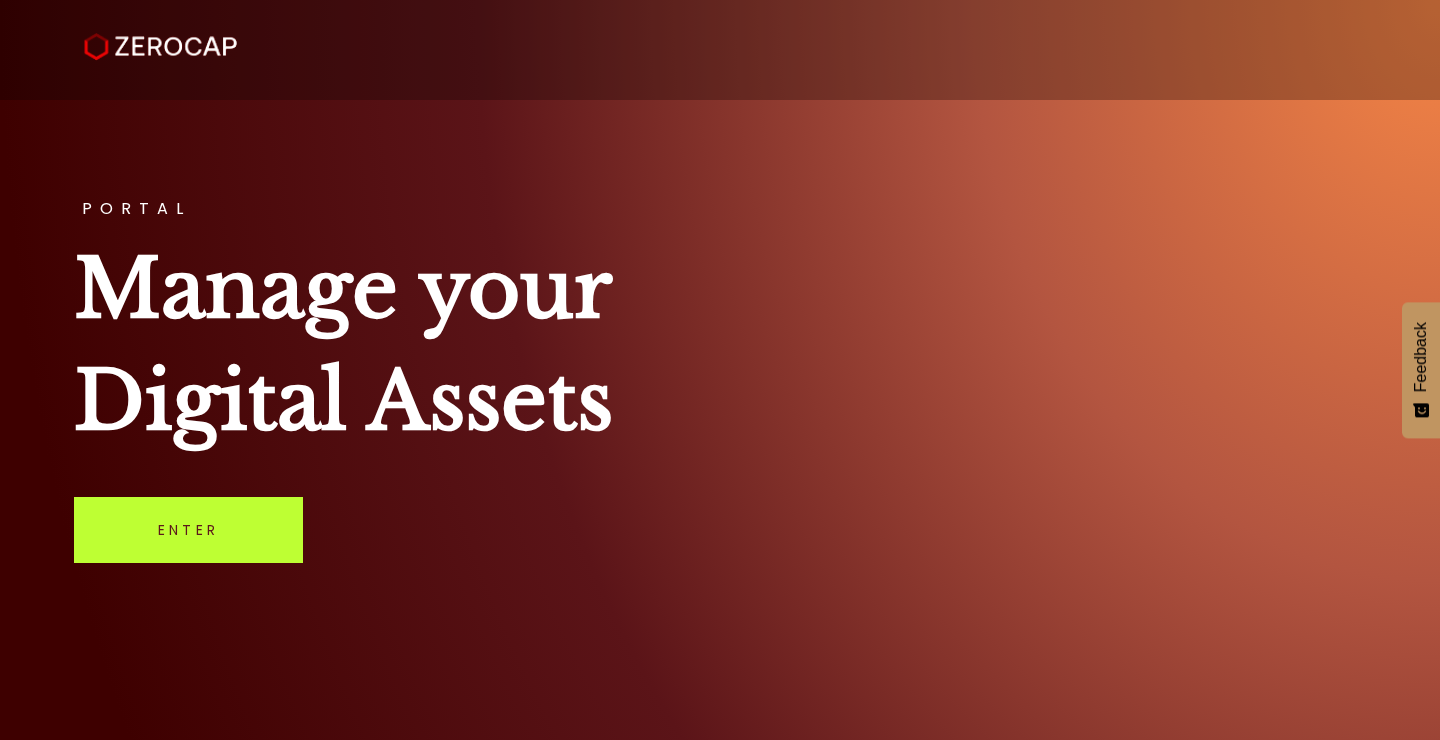 click on "Enter" at bounding box center [188, 530] 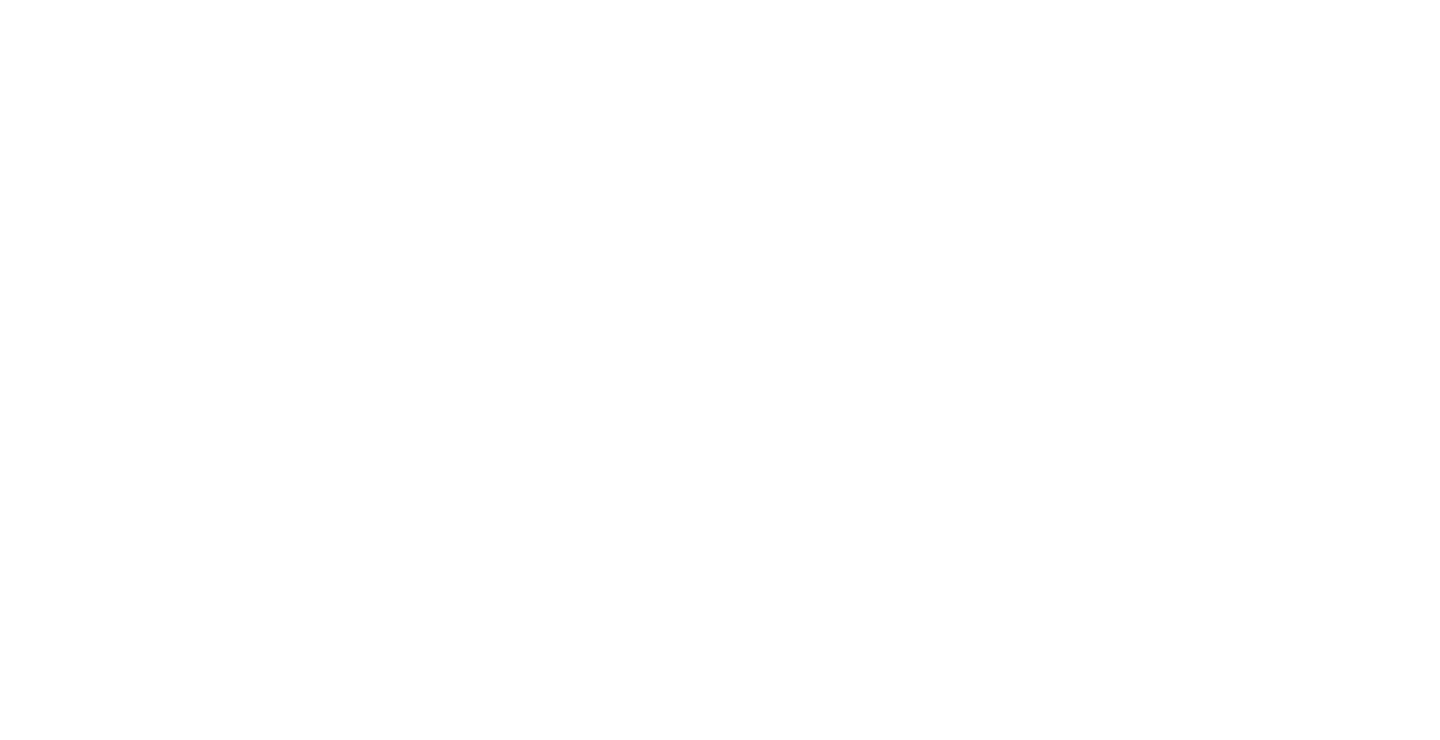 scroll, scrollTop: 0, scrollLeft: 0, axis: both 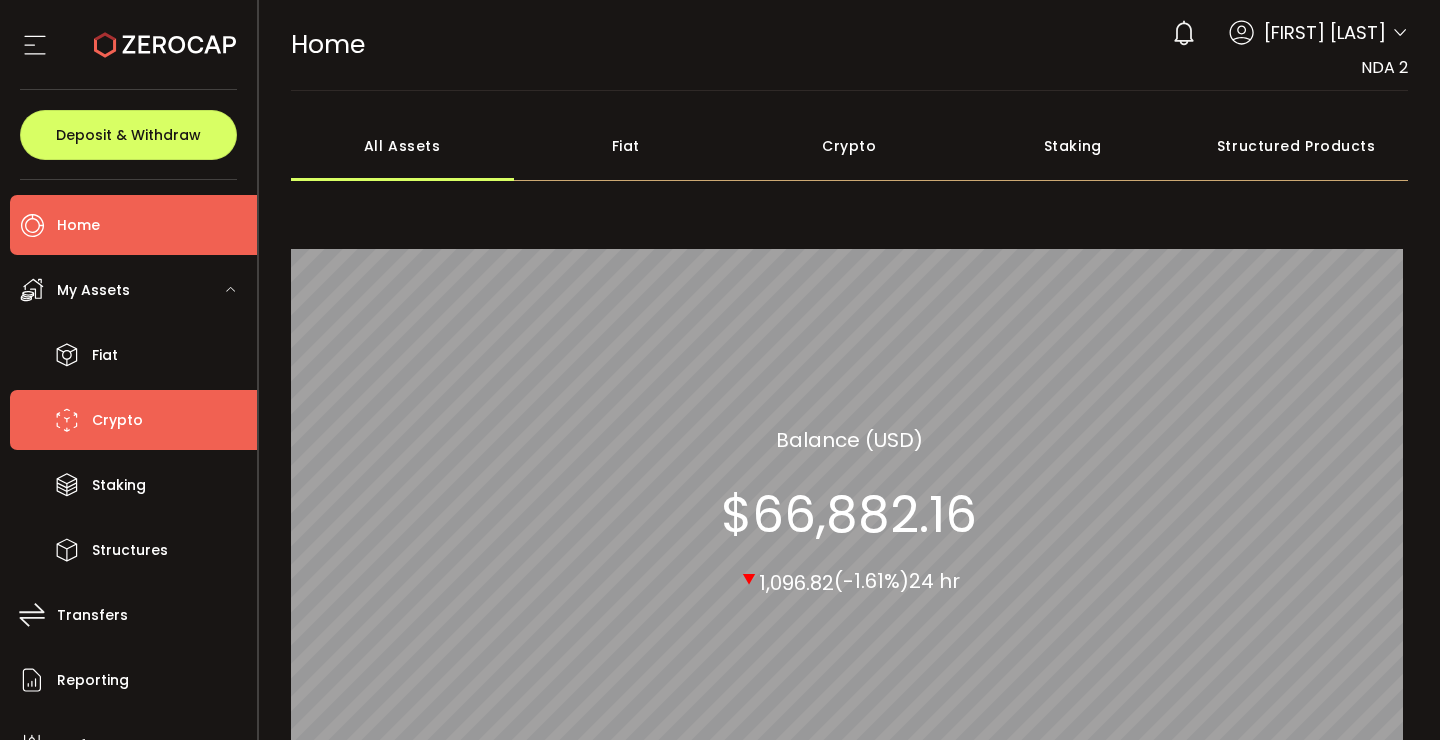 click on "Crypto" at bounding box center [133, 420] 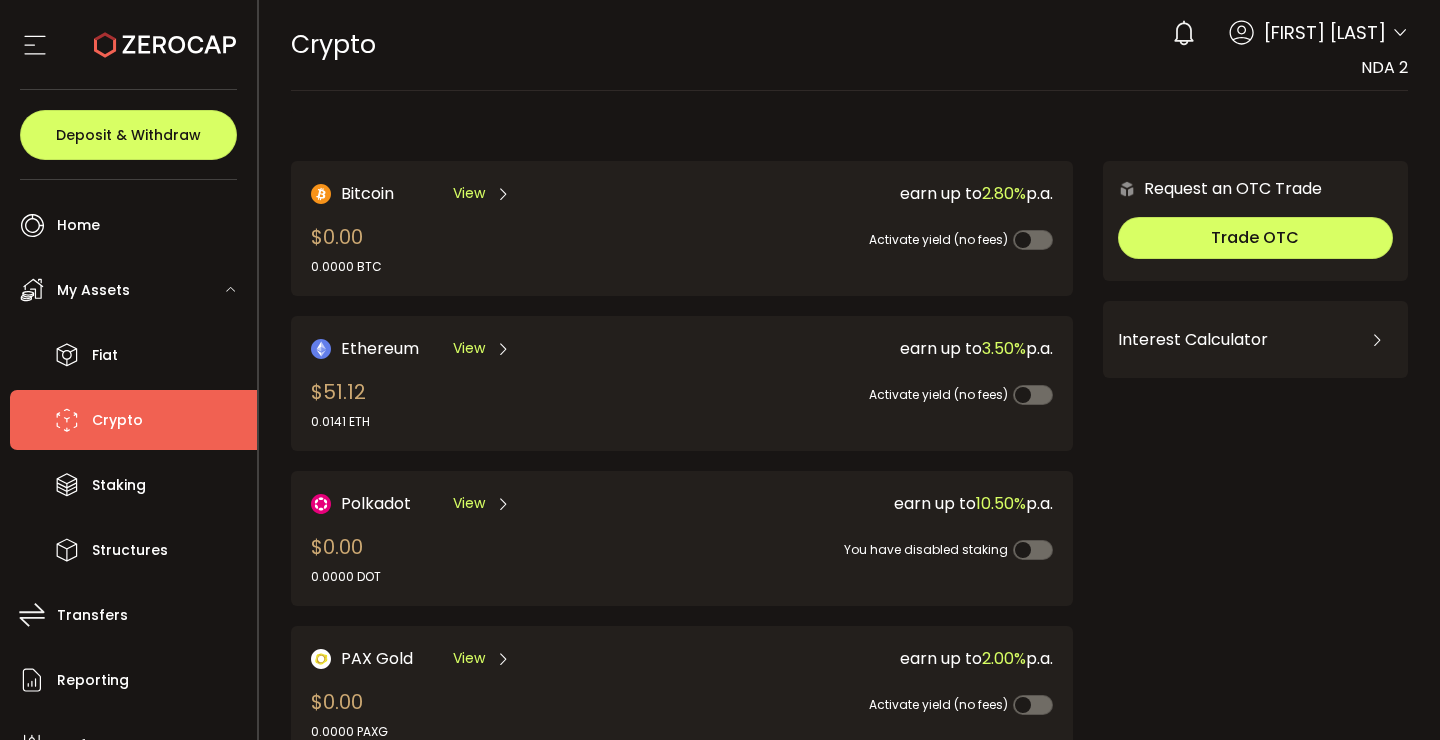 click at bounding box center (1400, 34) 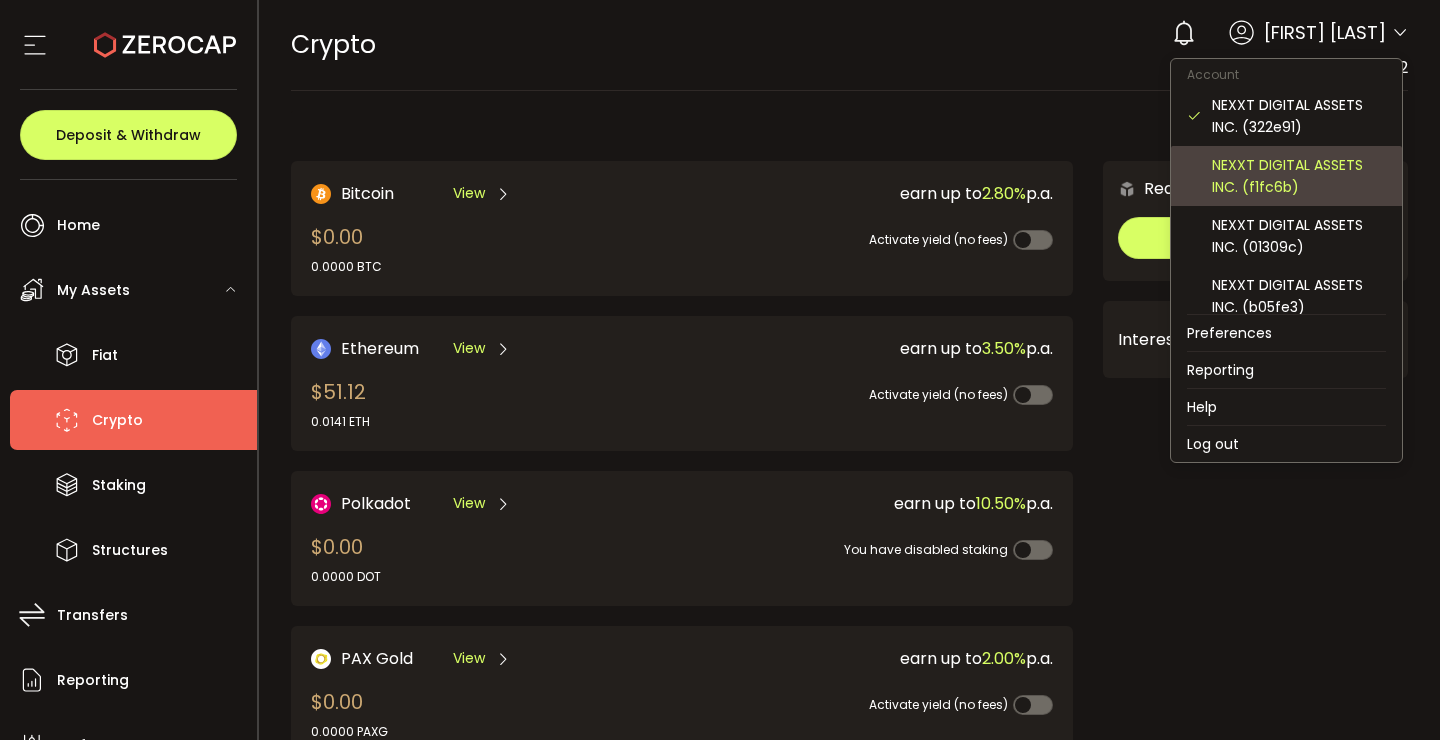 click on "NEXXT DIGITAL ASSETS INC. (f1fc6b)" at bounding box center [1286, 176] 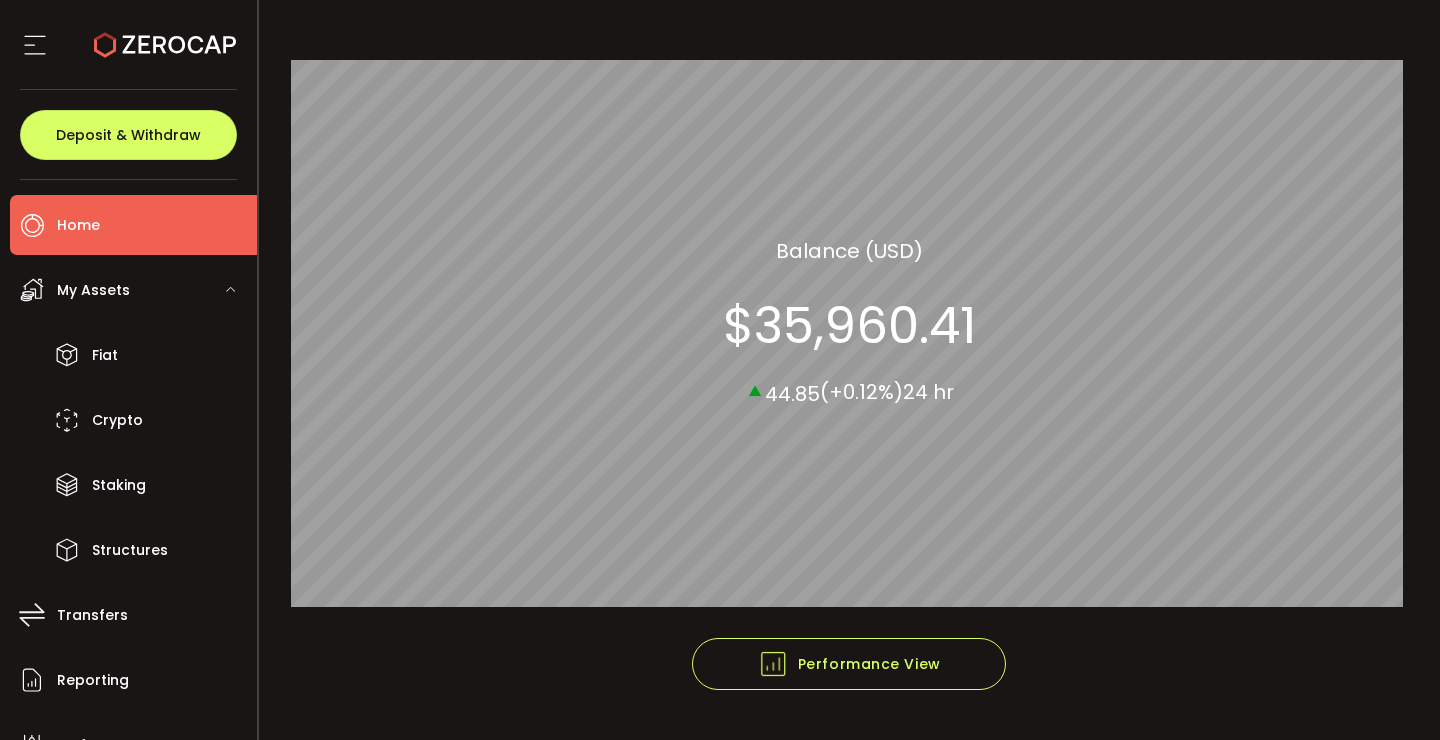 scroll, scrollTop: 244, scrollLeft: 0, axis: vertical 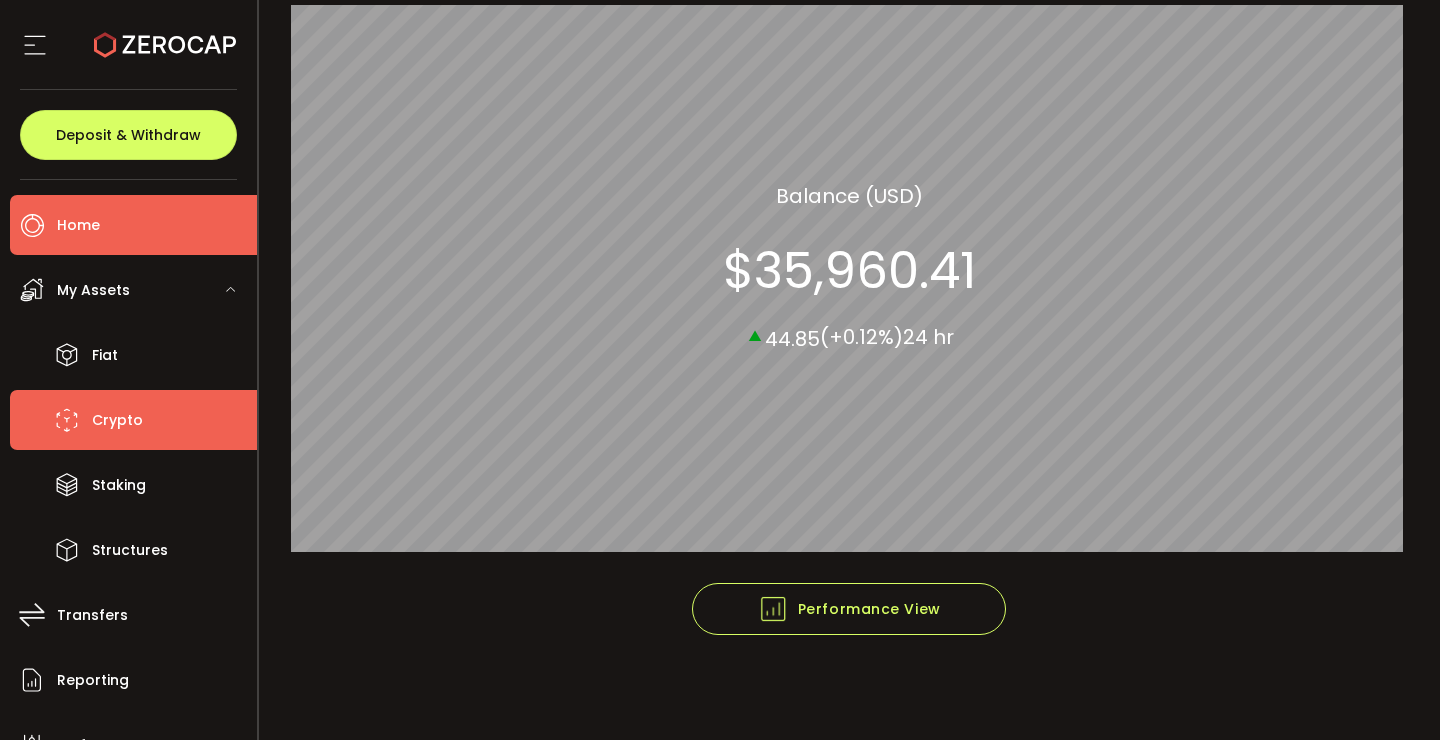 click on "Crypto" at bounding box center [133, 420] 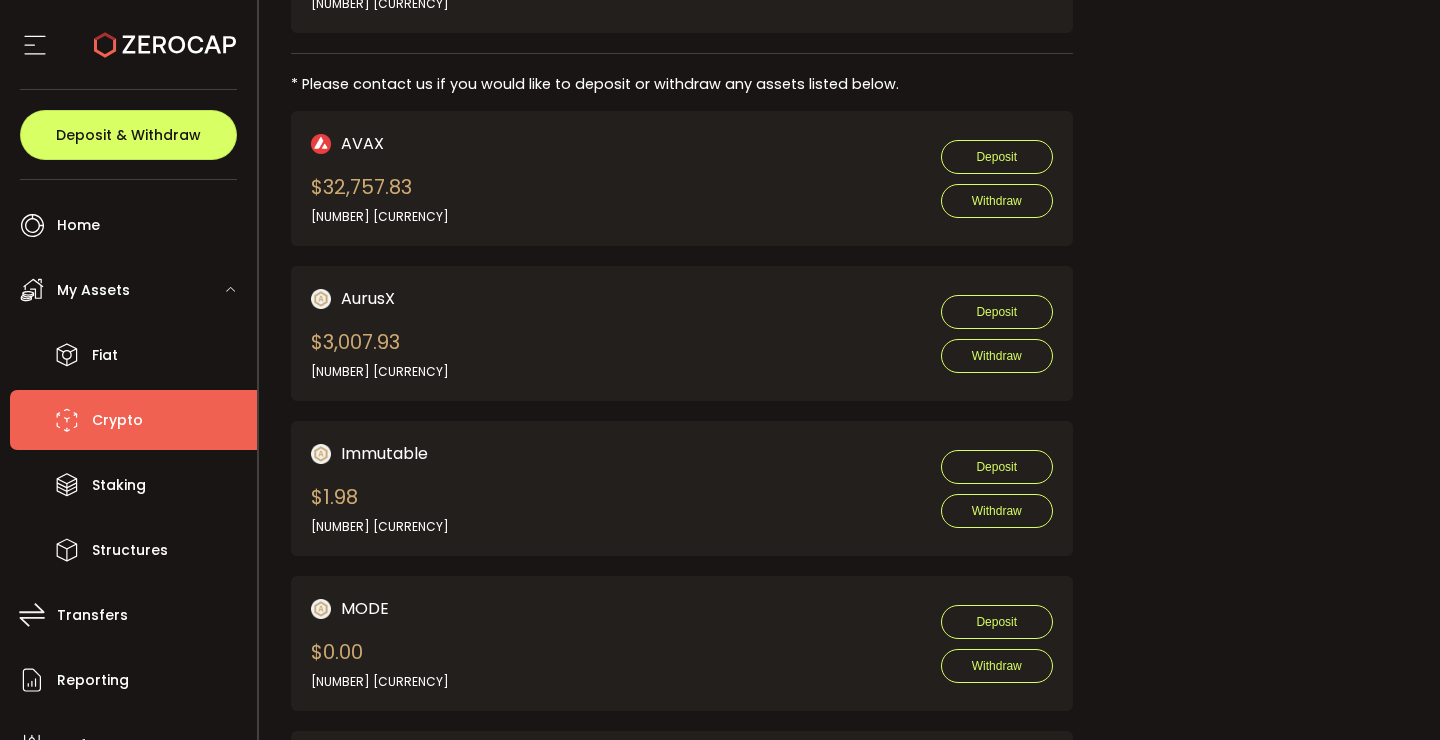 scroll, scrollTop: 0, scrollLeft: 0, axis: both 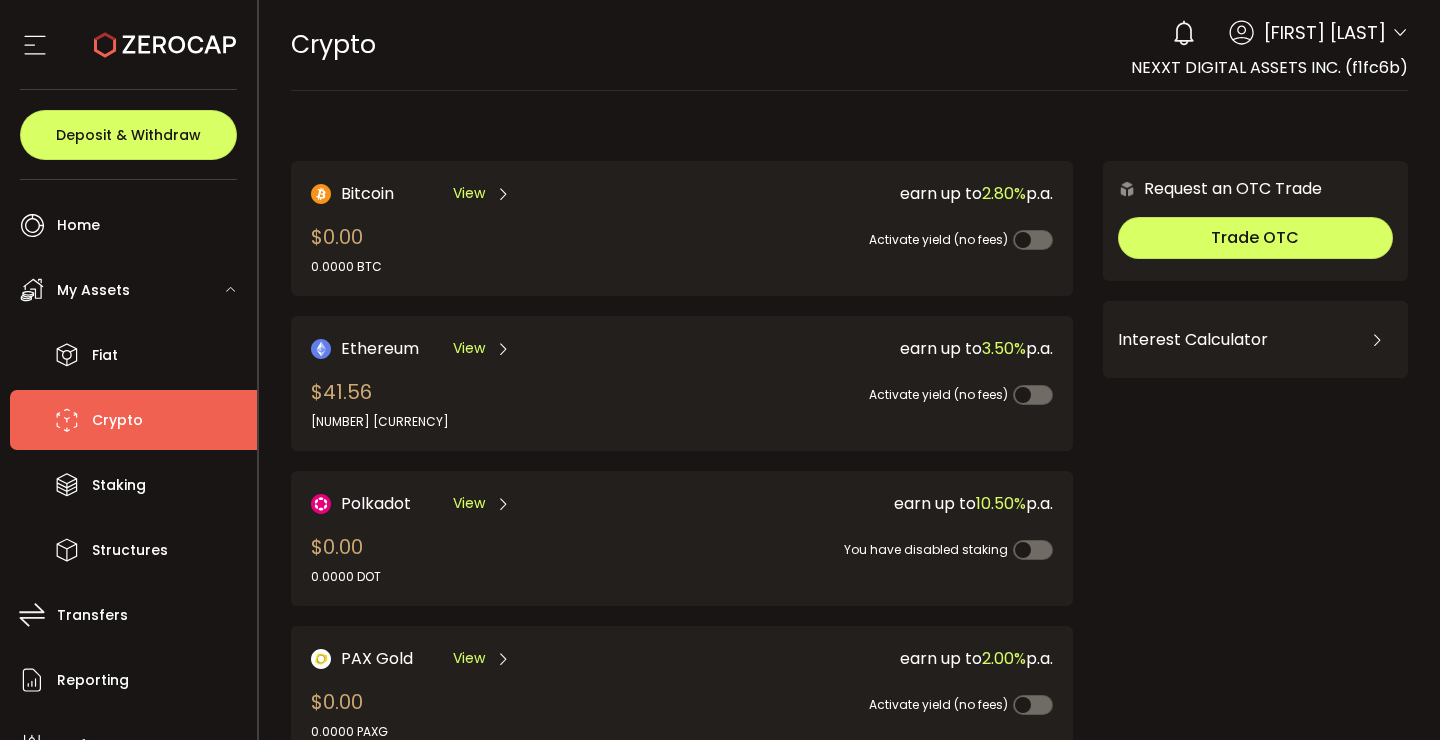 click at bounding box center [1400, 33] 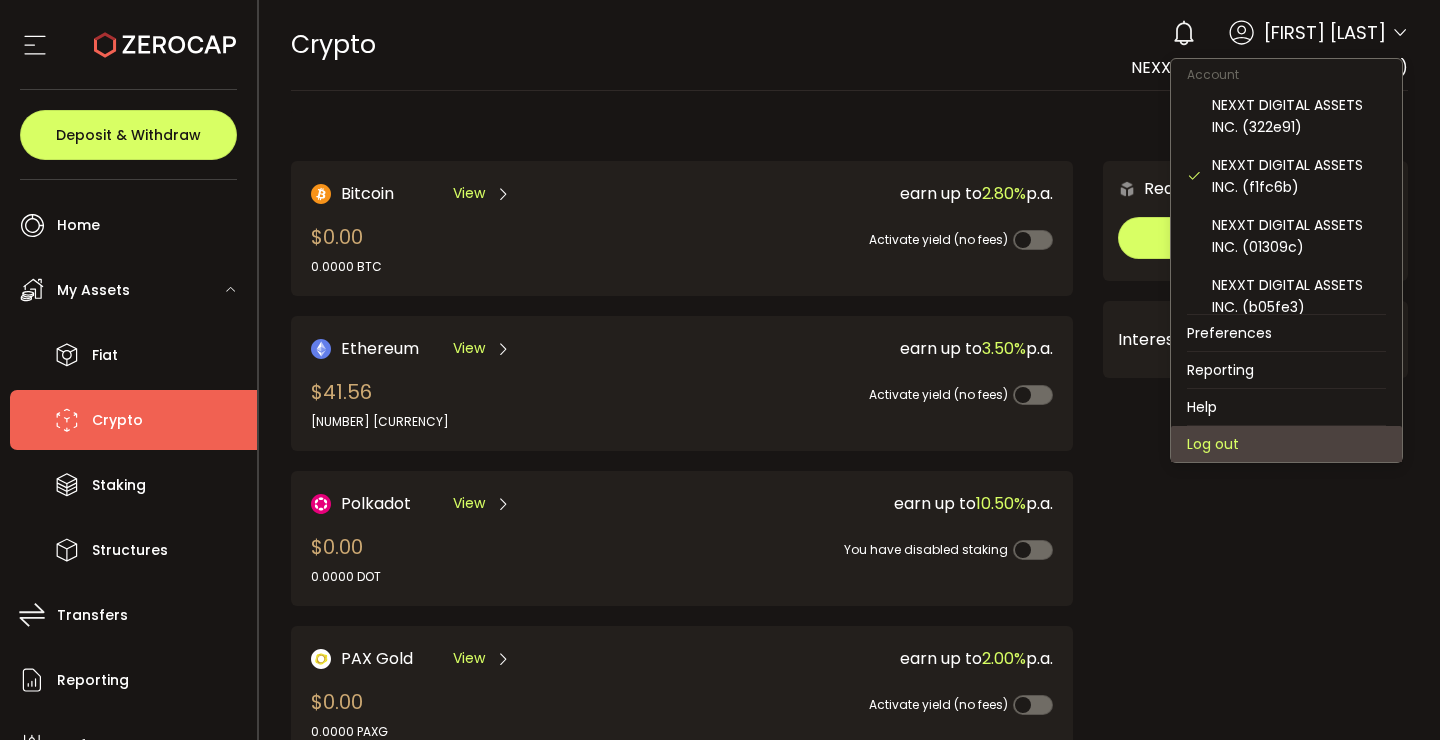 click on "Log out" at bounding box center [1286, 444] 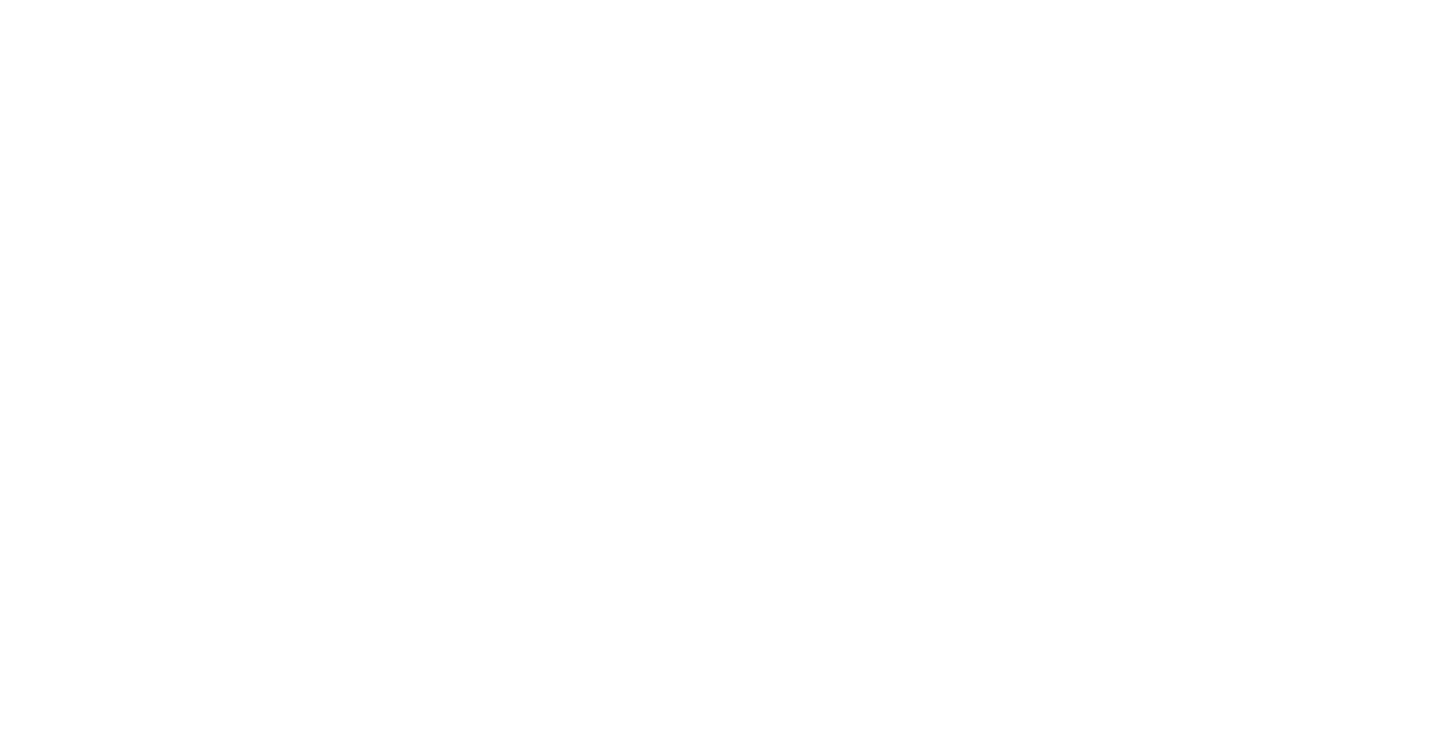 scroll, scrollTop: 0, scrollLeft: 0, axis: both 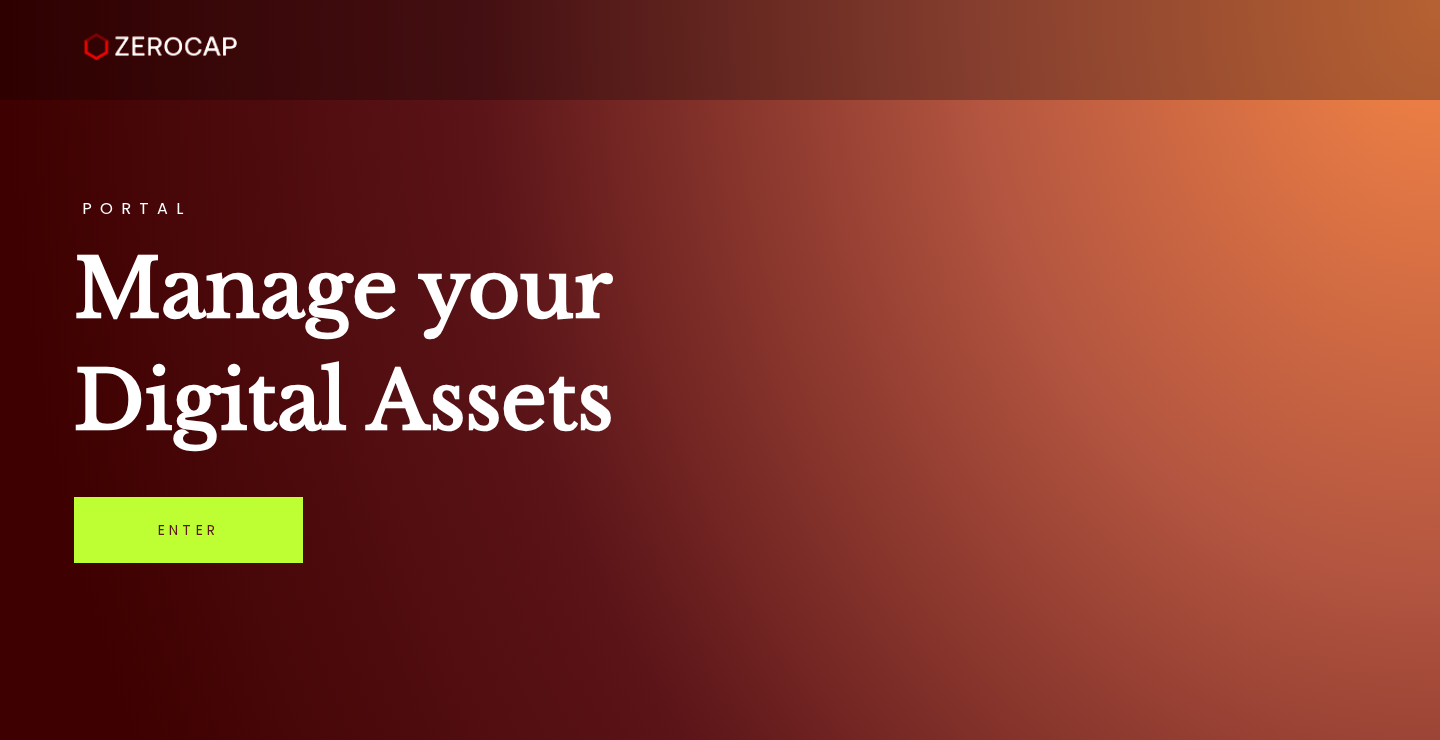click on "Enter" at bounding box center (188, 530) 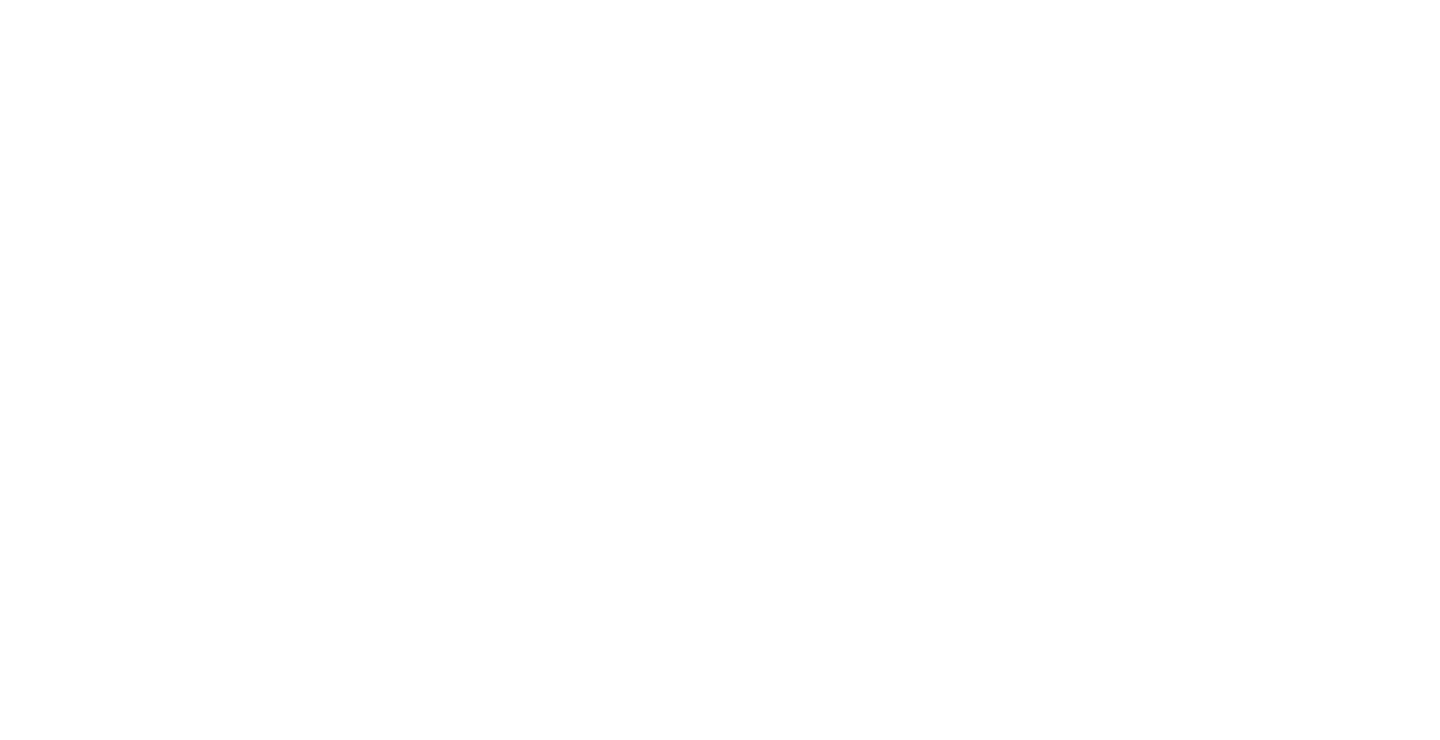 scroll, scrollTop: 0, scrollLeft: 0, axis: both 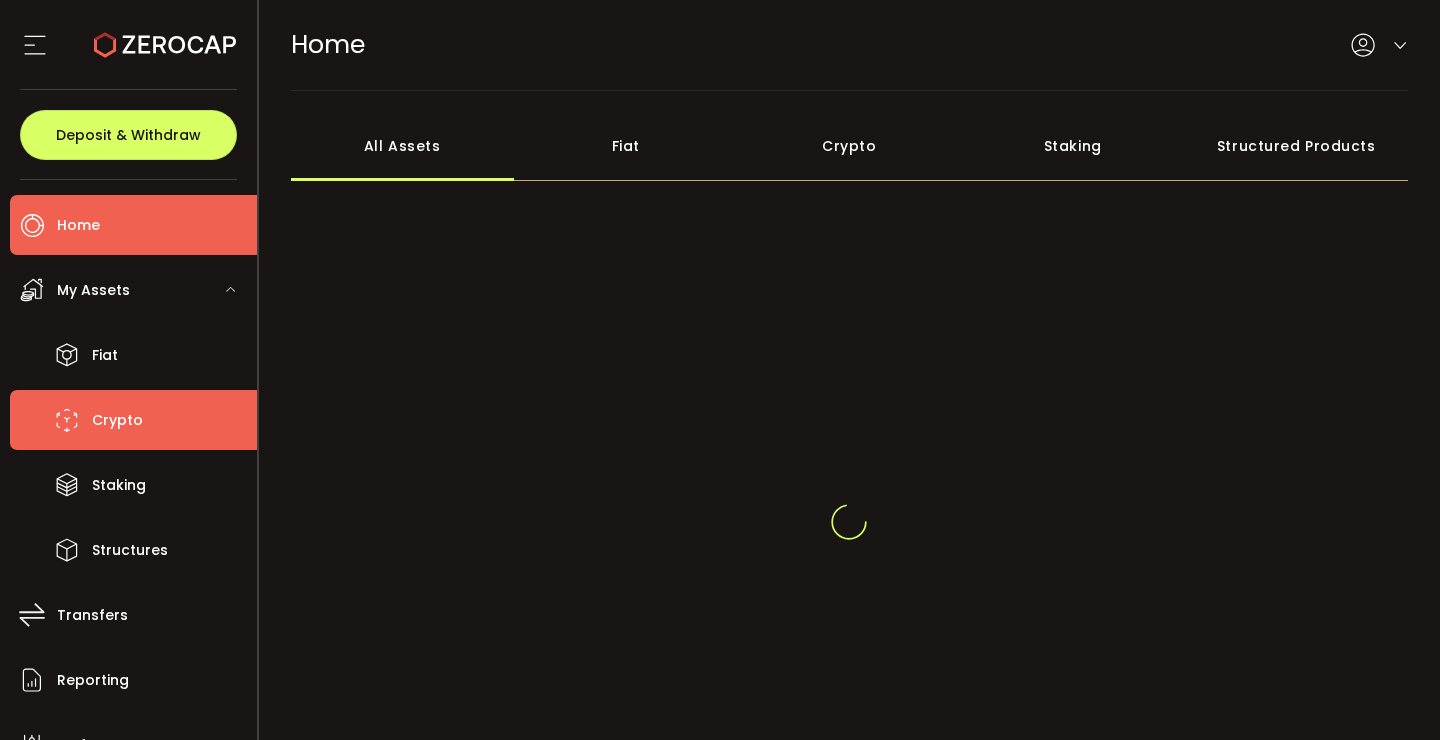 click on "Crypto" at bounding box center [133, 420] 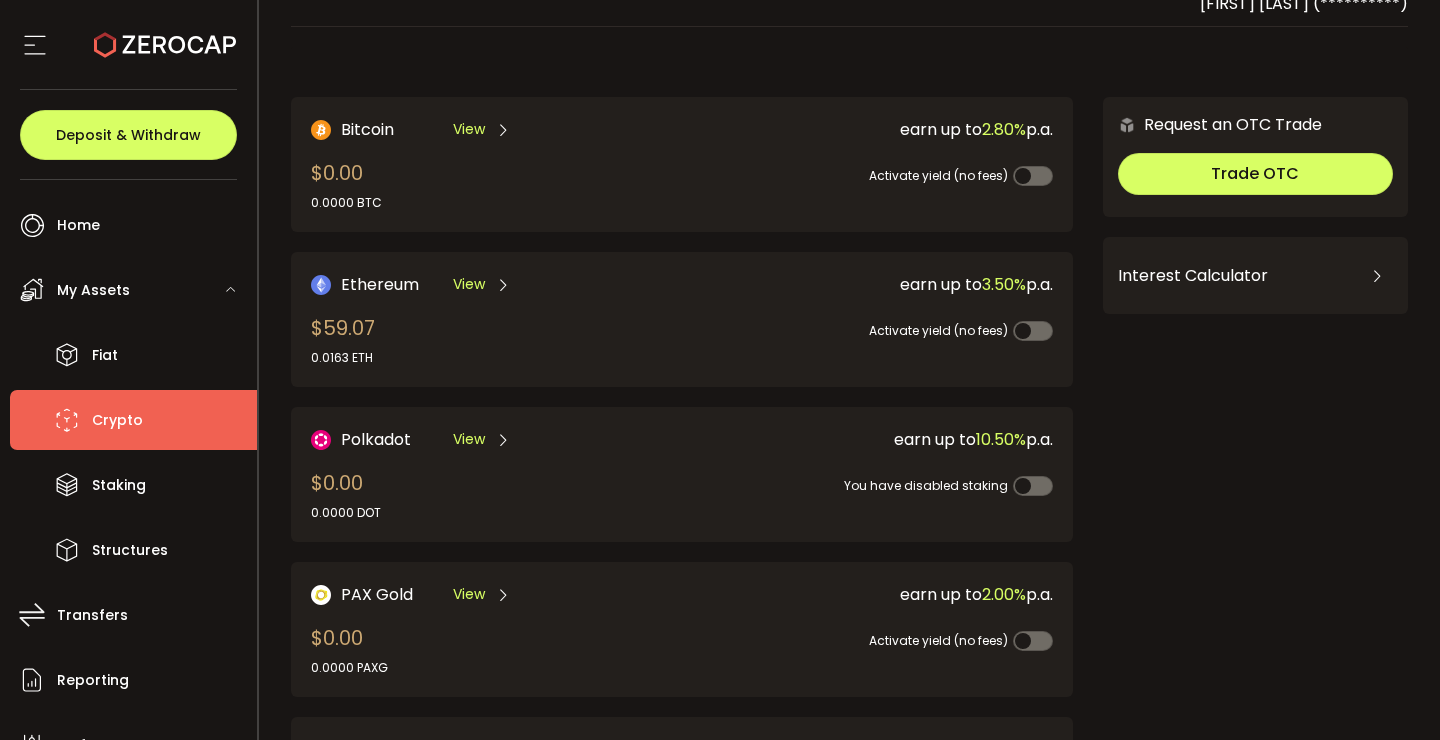 scroll, scrollTop: 82, scrollLeft: 0, axis: vertical 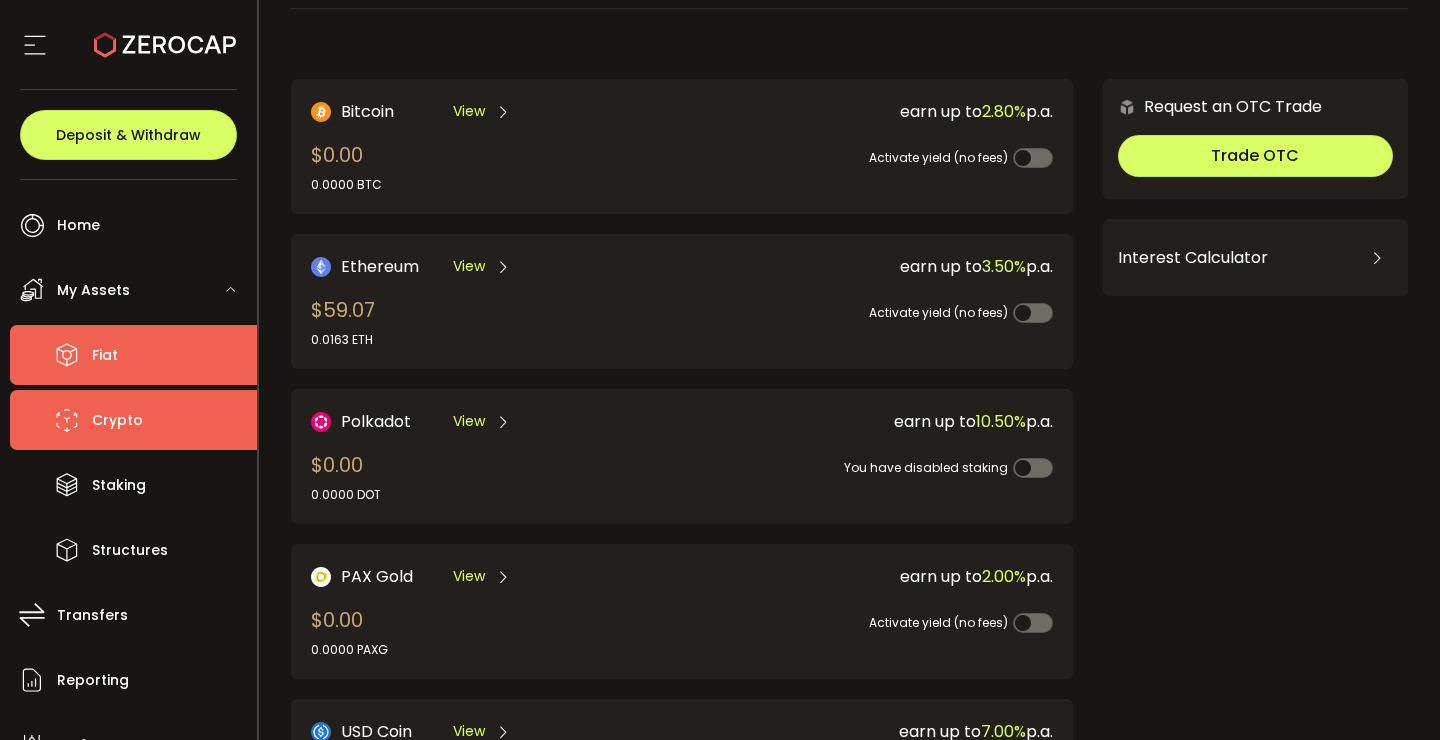 click on "Fiat" at bounding box center [133, 355] 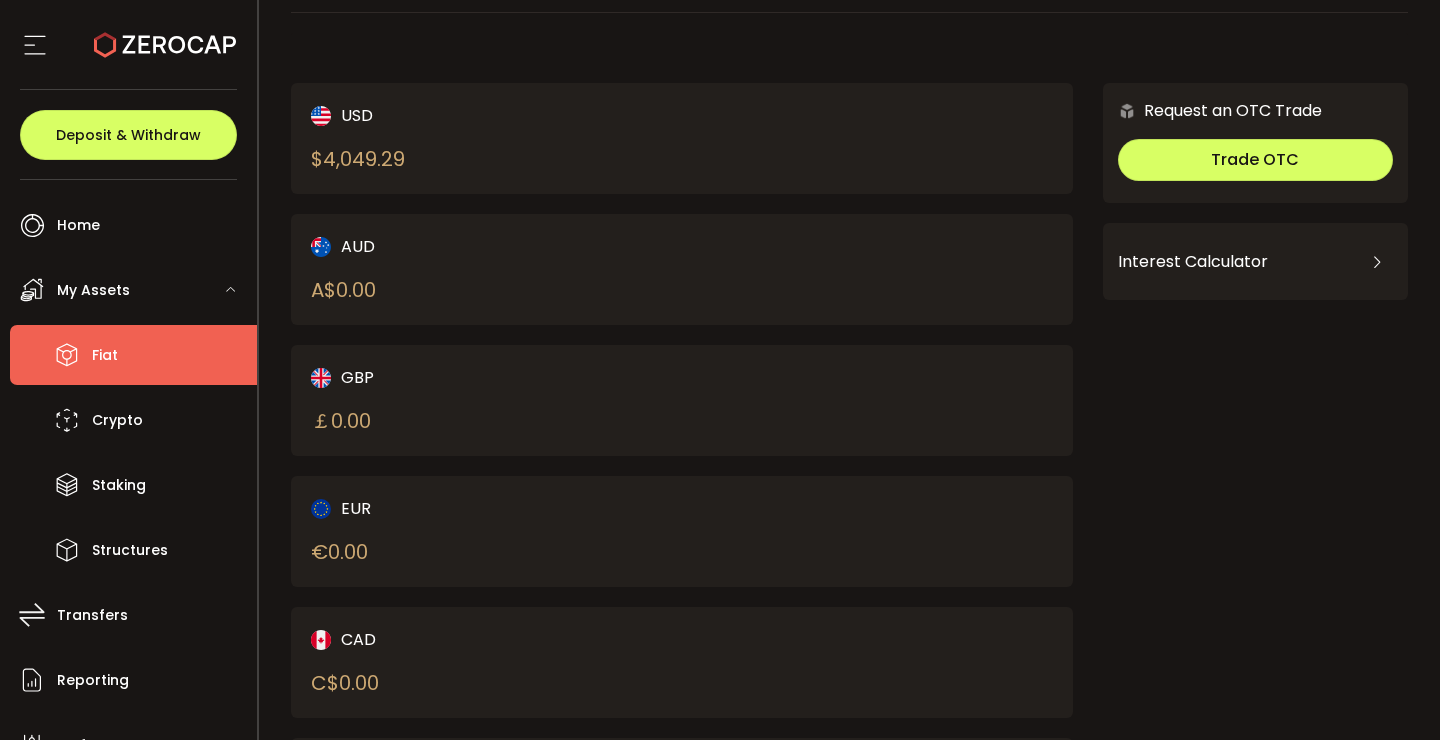 scroll, scrollTop: 0, scrollLeft: 0, axis: both 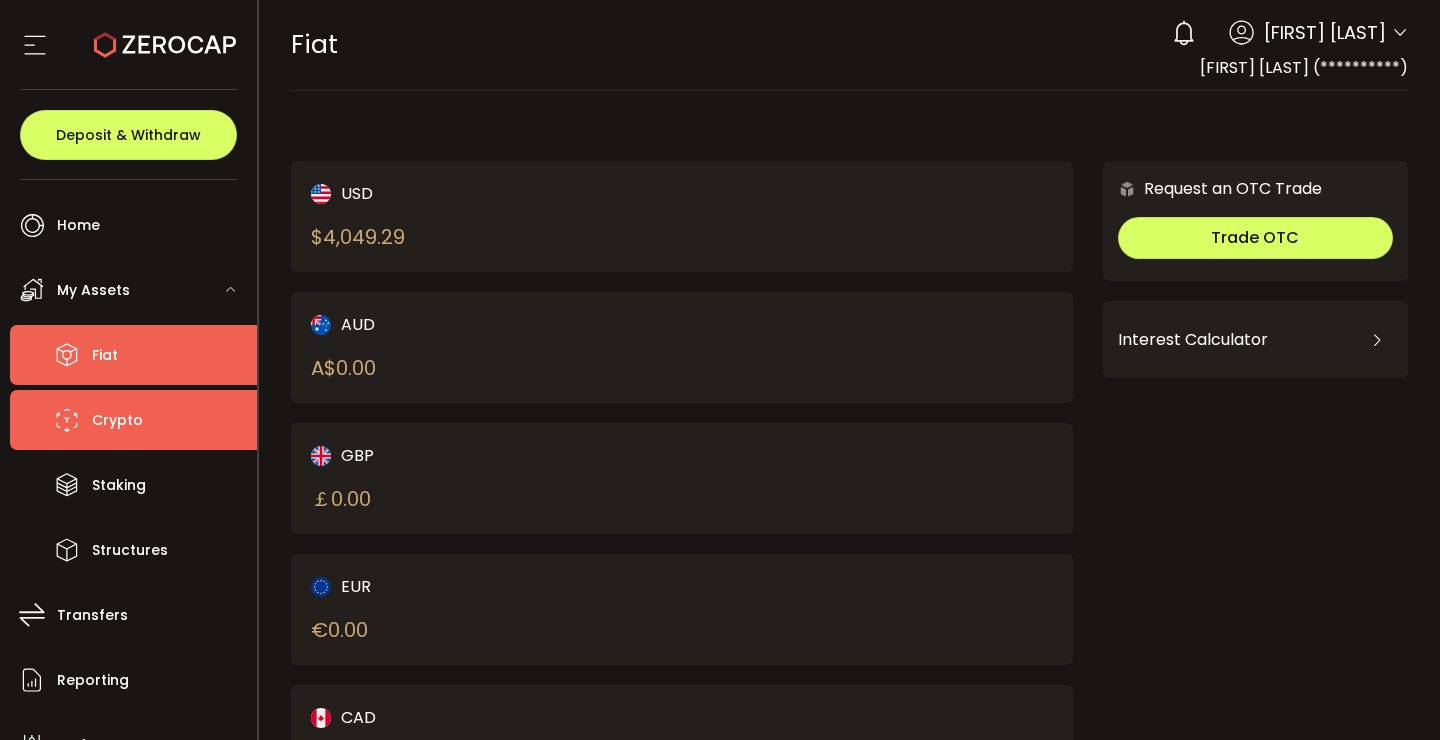 click on "Crypto" at bounding box center [117, 420] 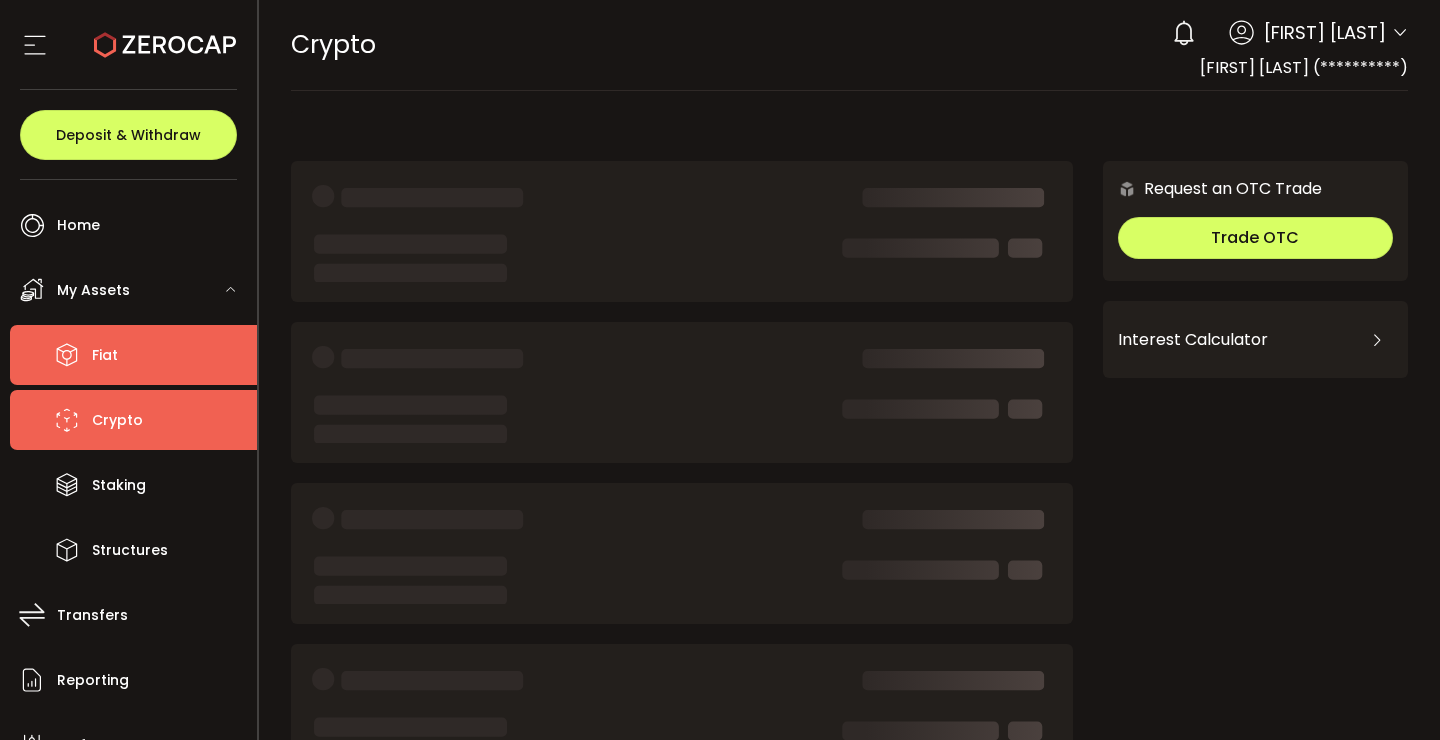 click on "Fiat" at bounding box center (133, 355) 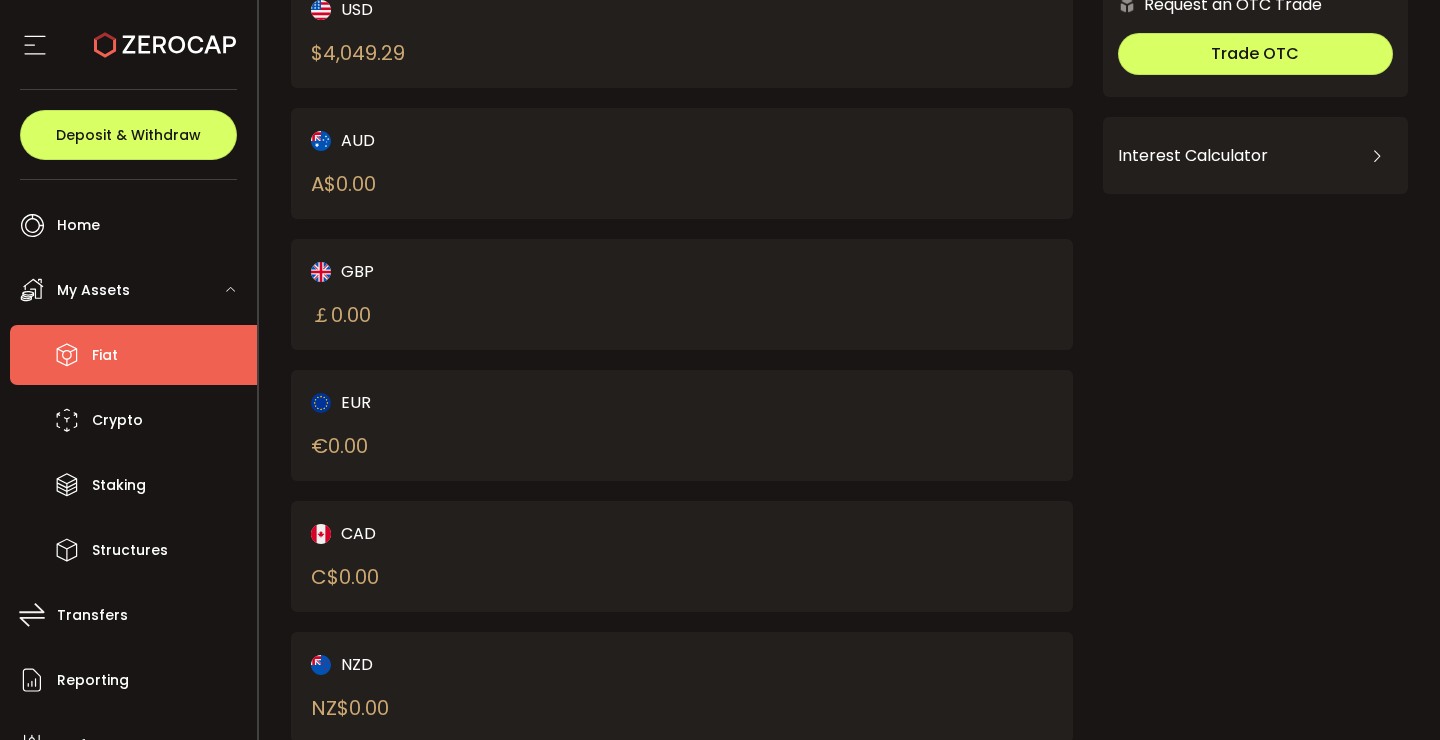 scroll, scrollTop: 241, scrollLeft: 0, axis: vertical 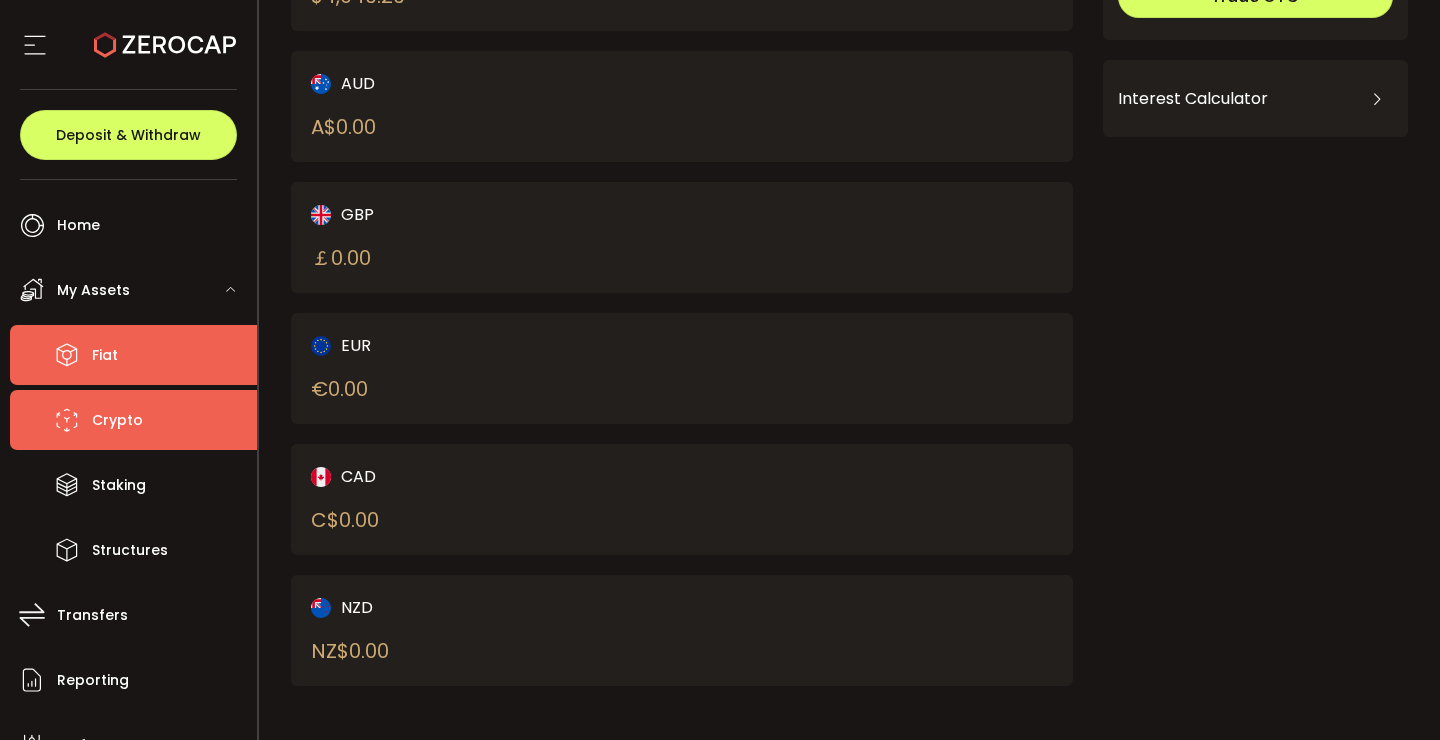 click on "Crypto" at bounding box center [133, 420] 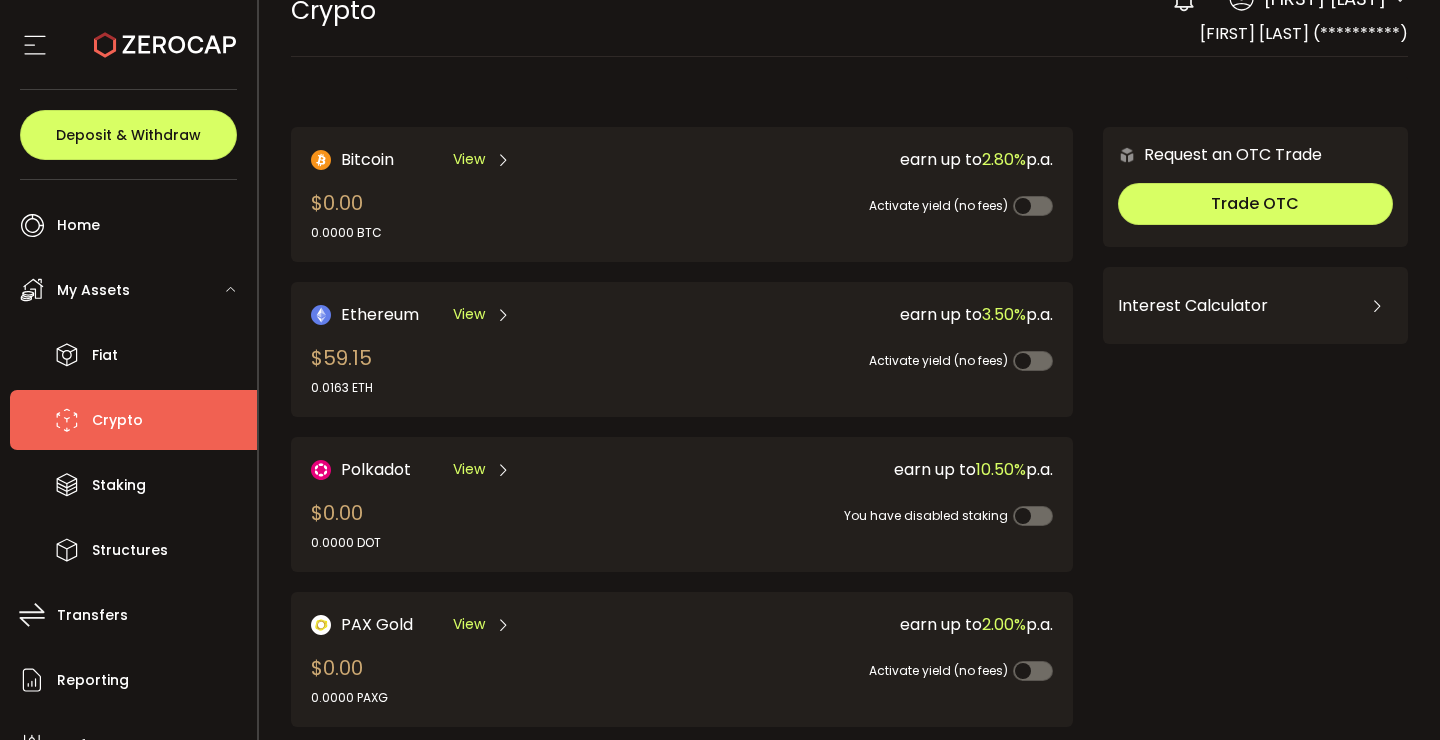 scroll, scrollTop: 37, scrollLeft: 0, axis: vertical 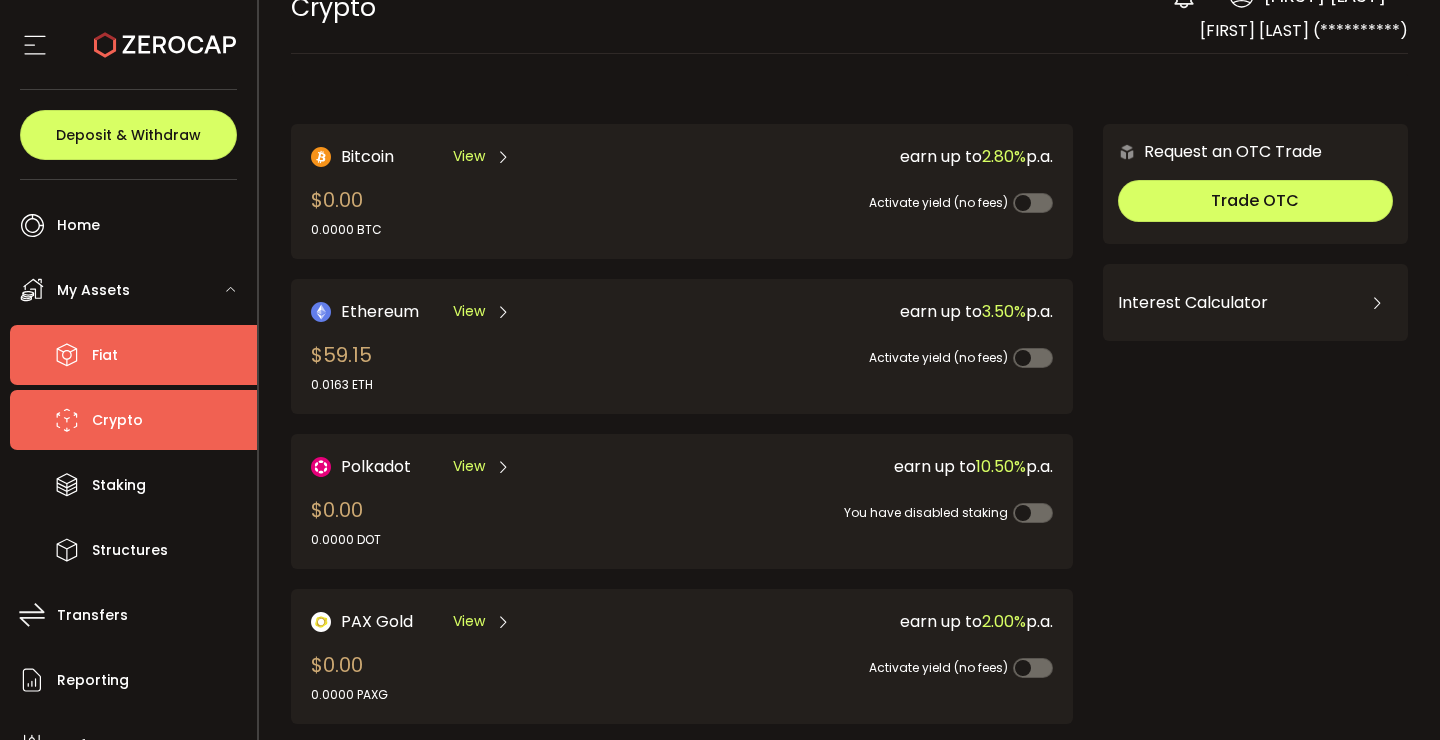click on "Fiat" at bounding box center (133, 355) 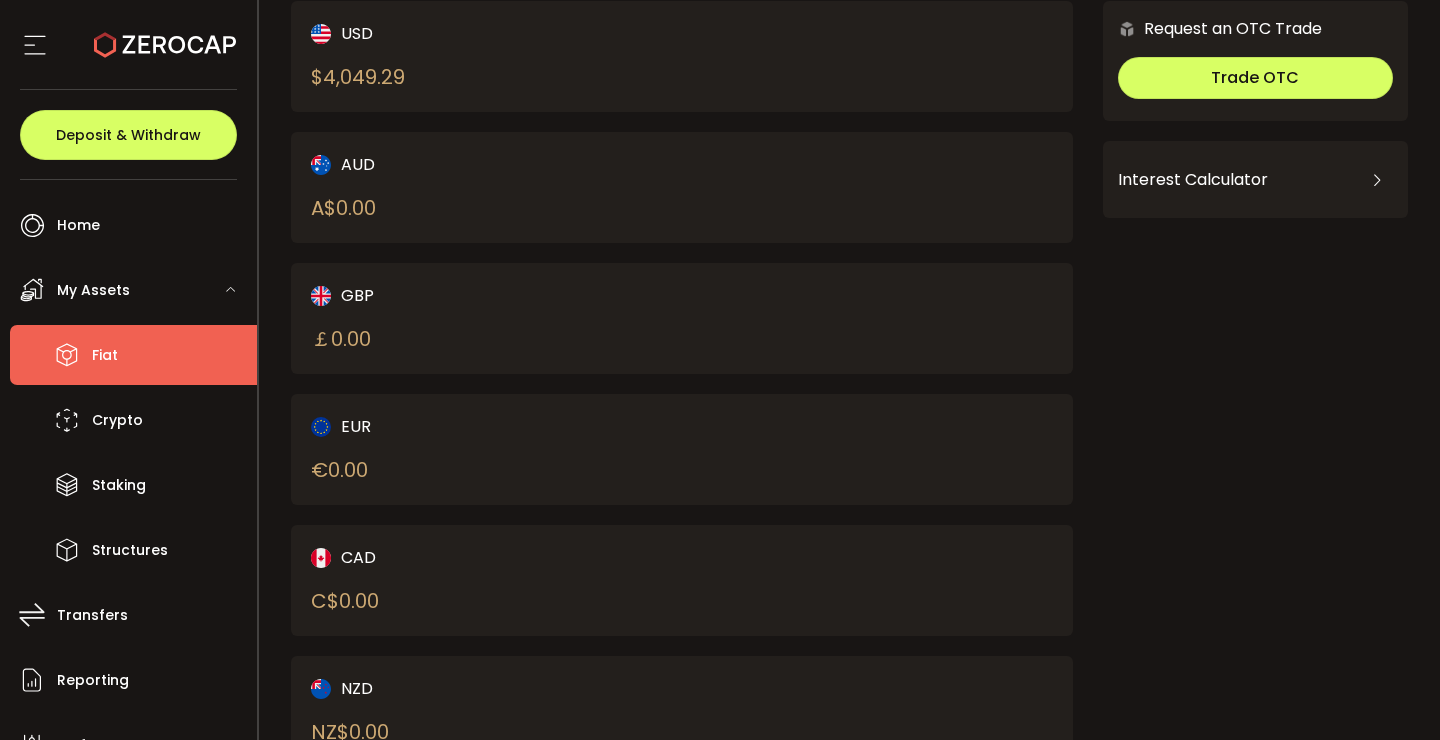 scroll, scrollTop: 241, scrollLeft: 0, axis: vertical 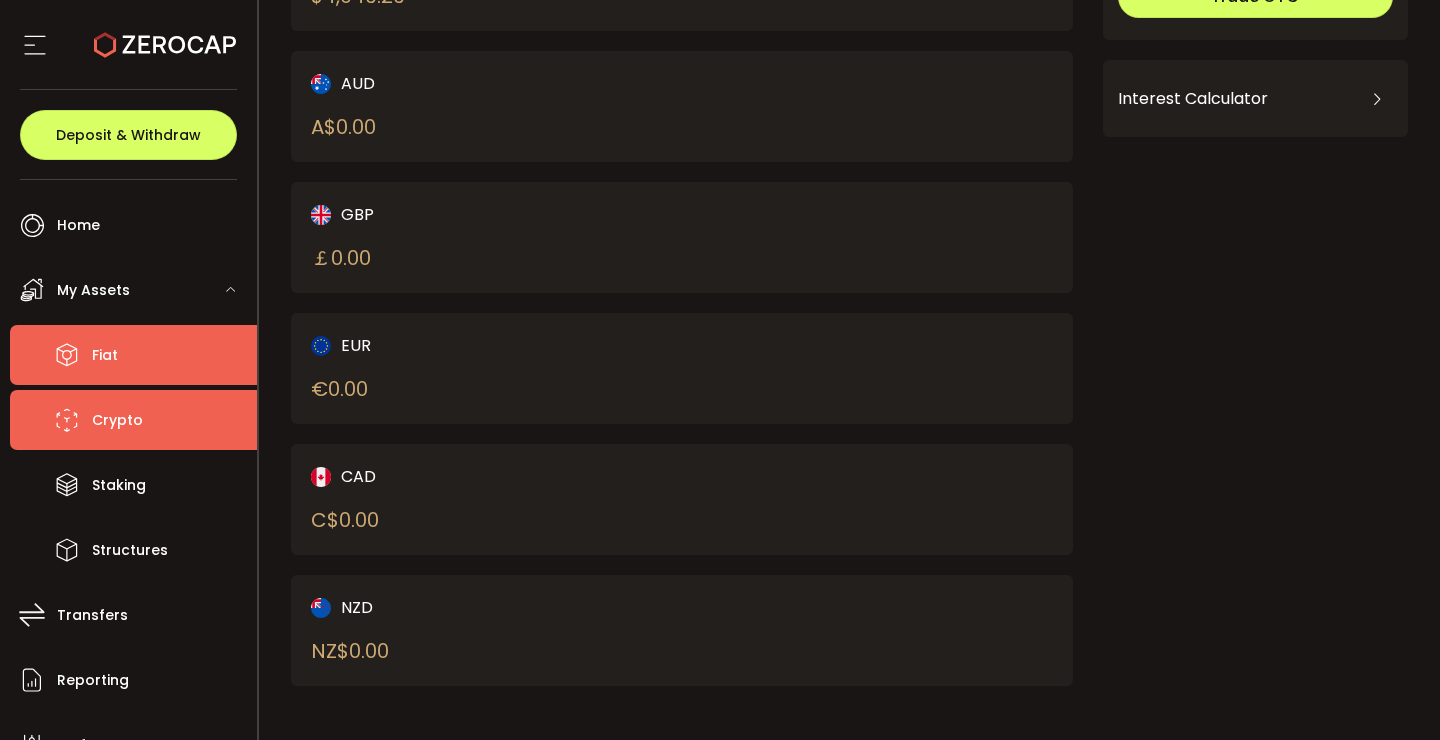 click on "Crypto" at bounding box center (133, 420) 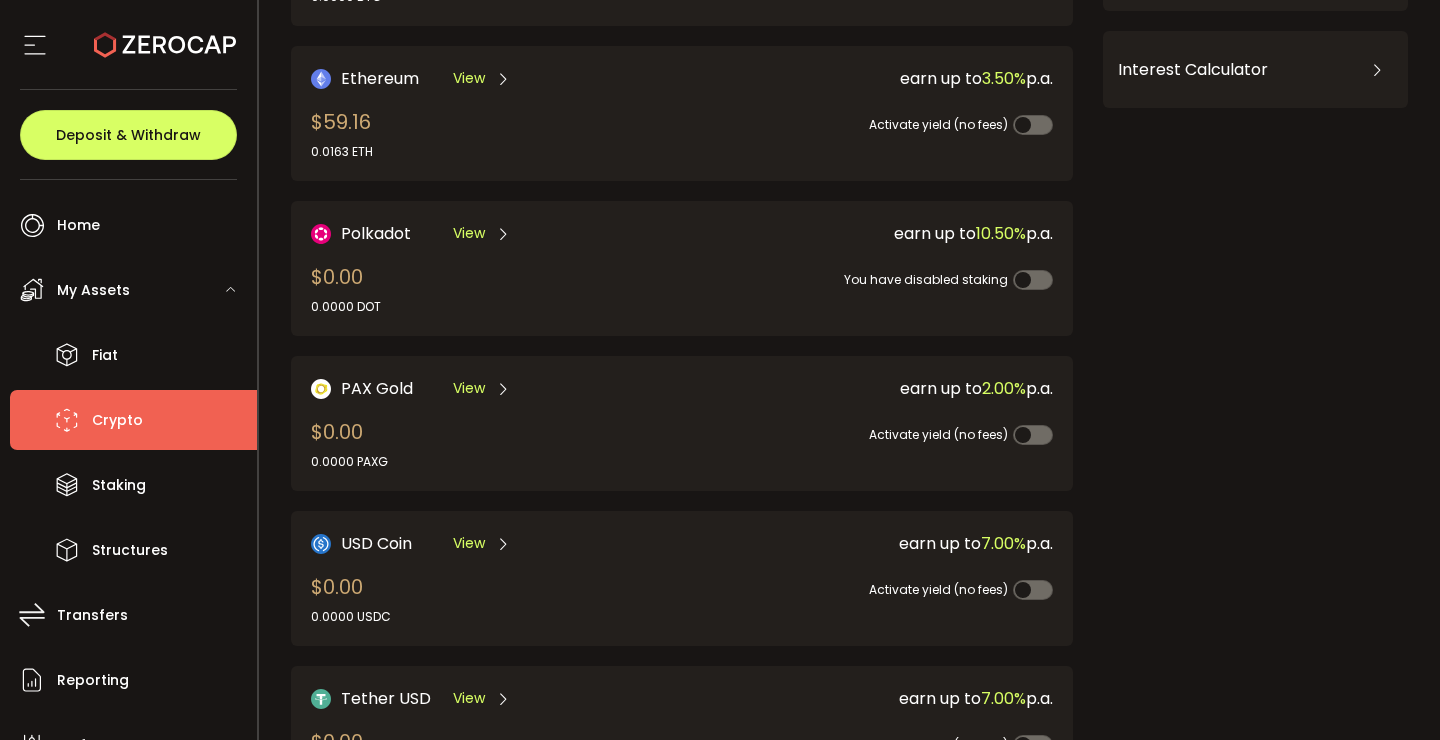 scroll, scrollTop: 273, scrollLeft: 0, axis: vertical 